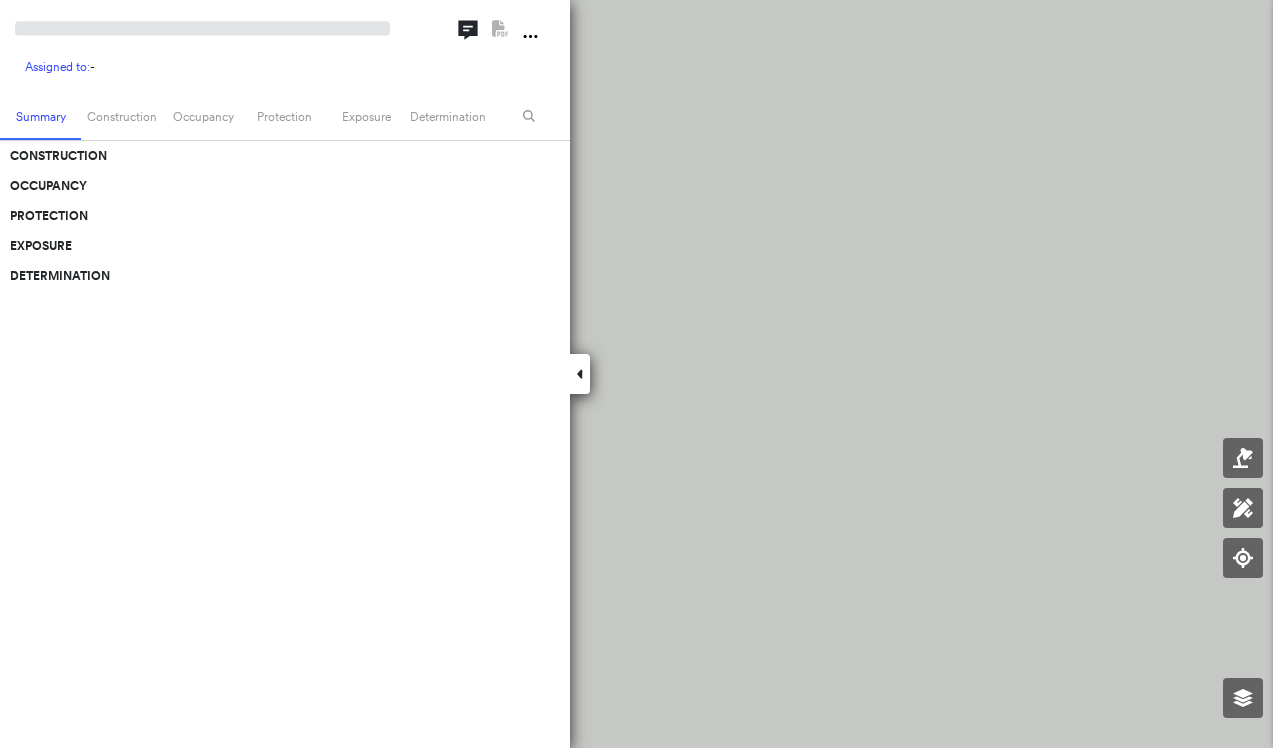 scroll, scrollTop: 0, scrollLeft: 0, axis: both 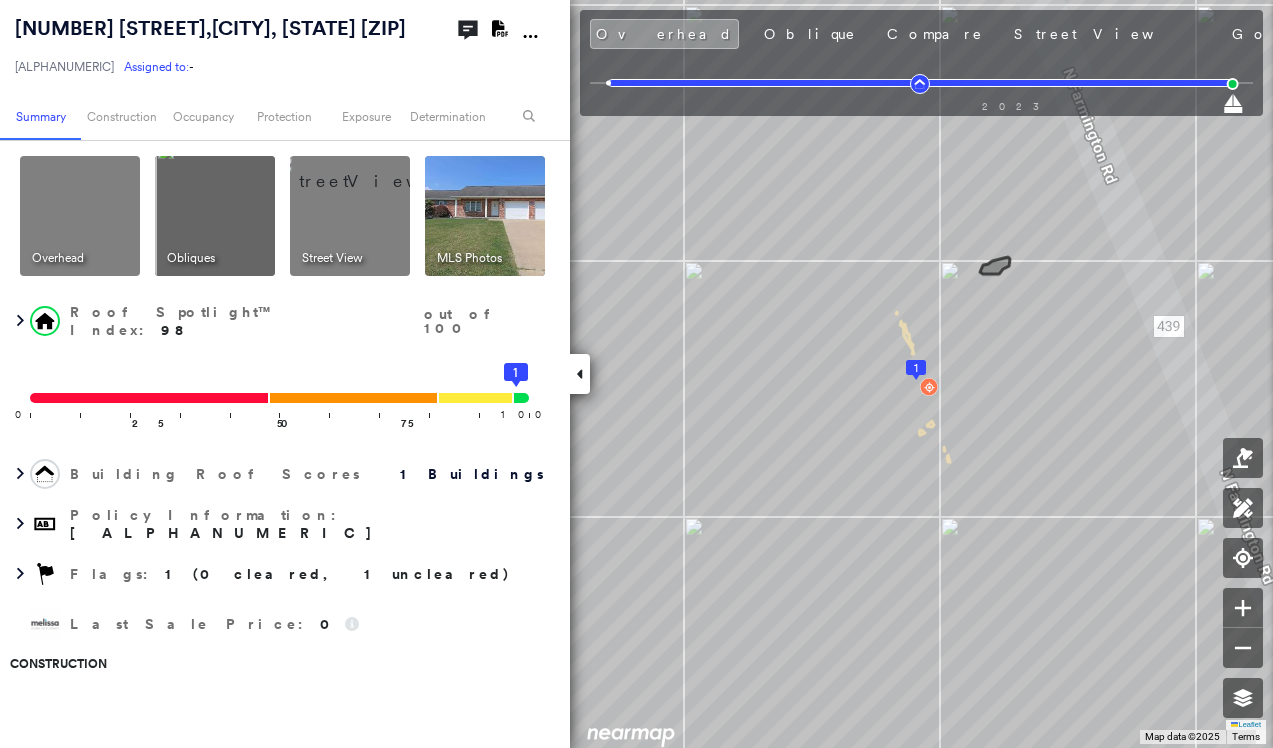 click at bounding box center [580, 374] 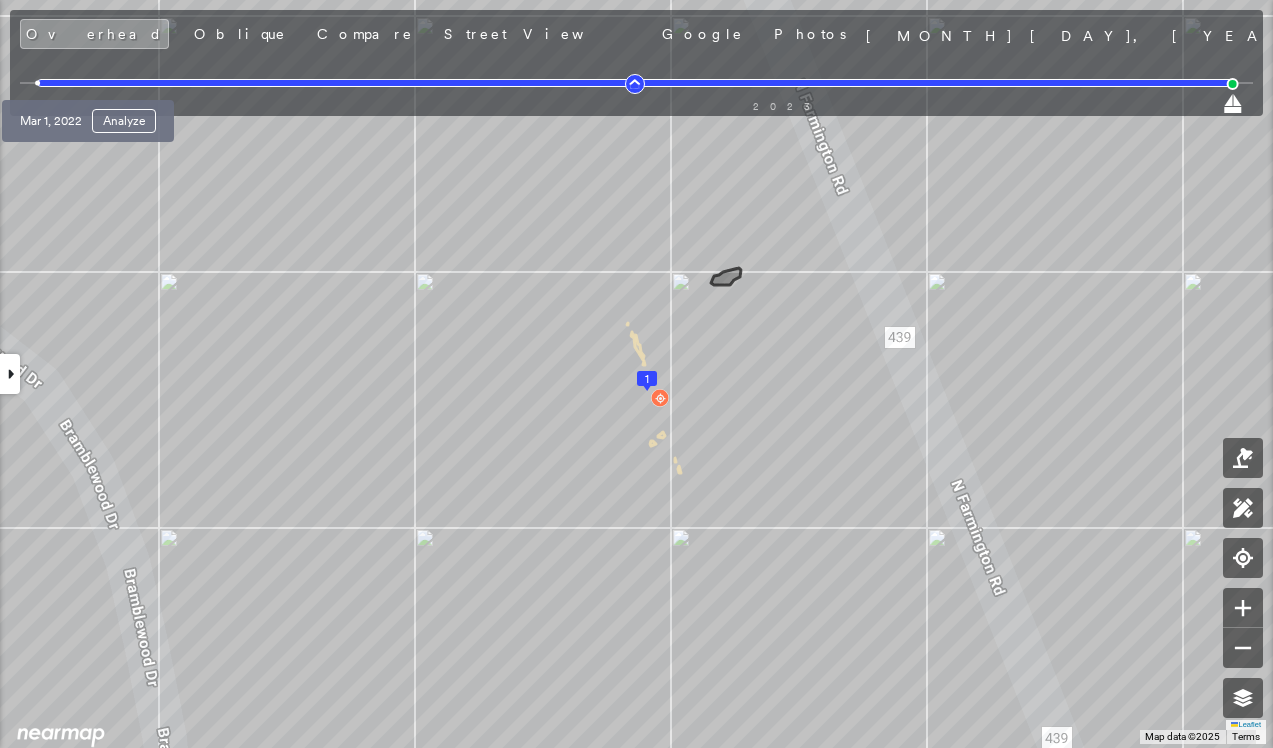 click at bounding box center [38, 83] 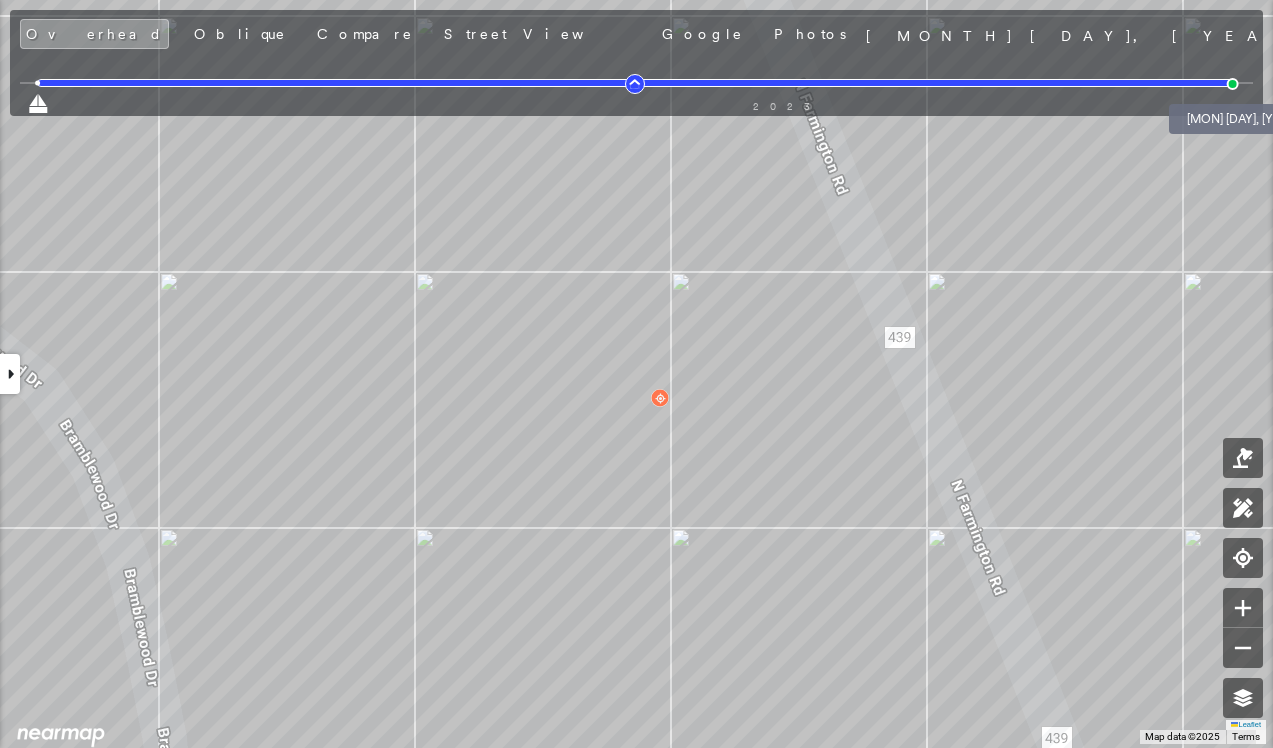 click at bounding box center [1233, 84] 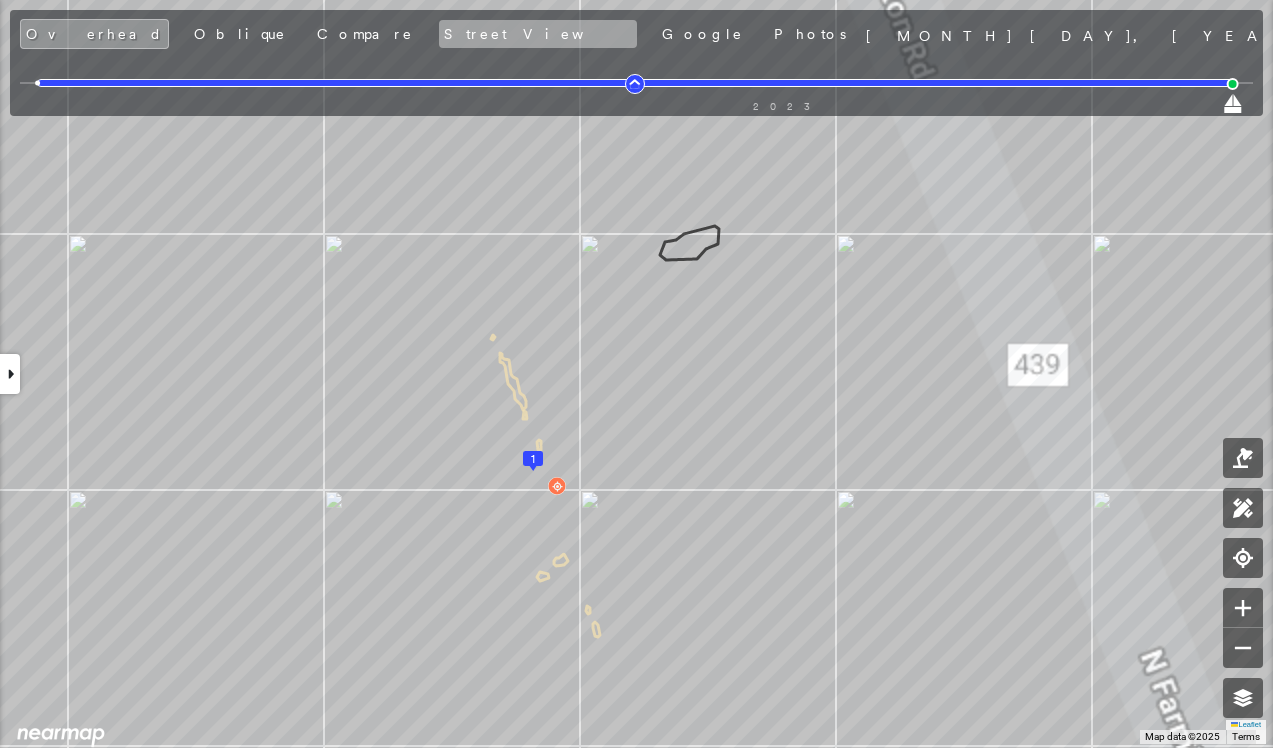 click on "Street View" at bounding box center [538, 34] 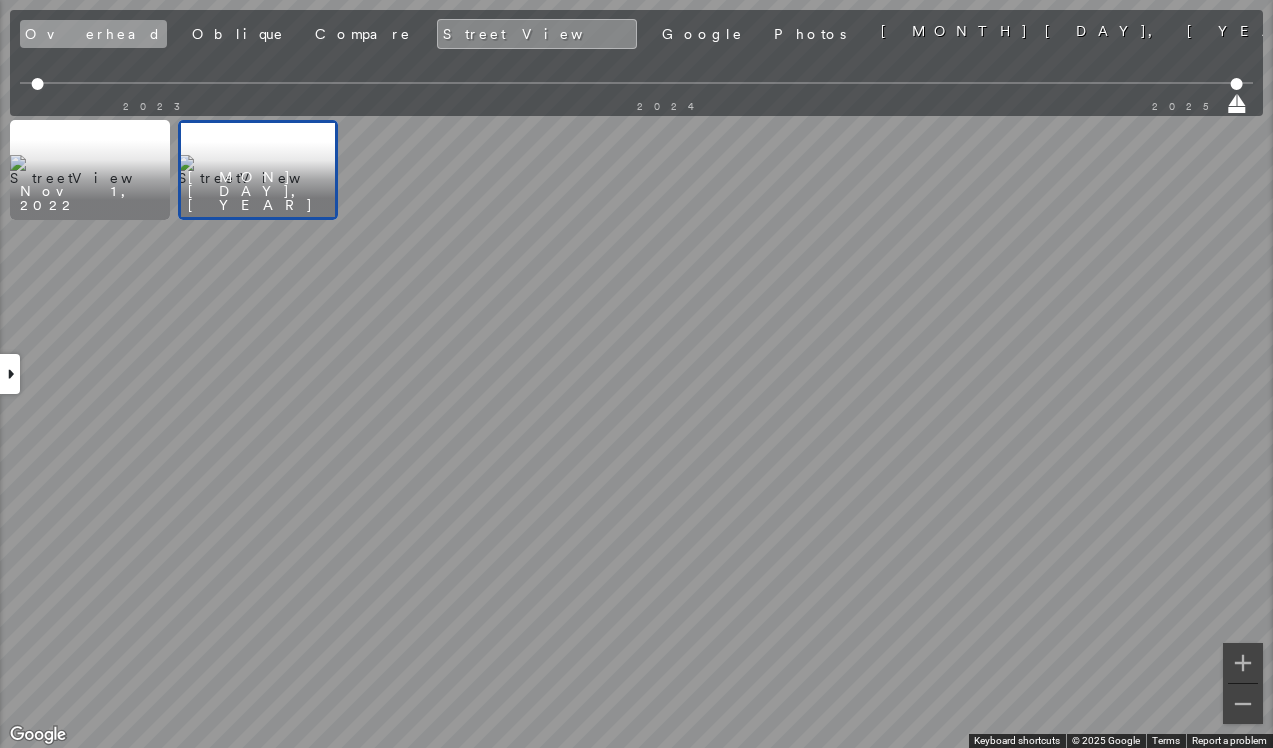 click on "Overhead" at bounding box center [93, 34] 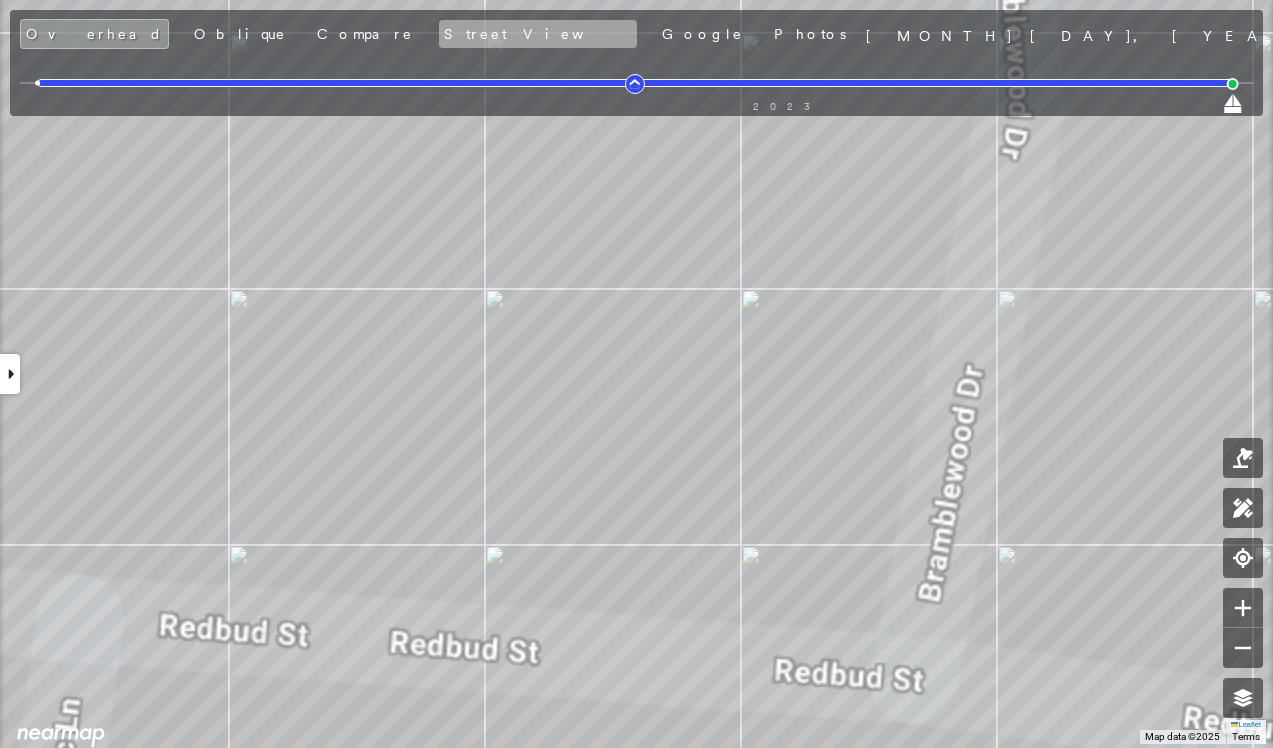 click on "Street View" at bounding box center [538, 34] 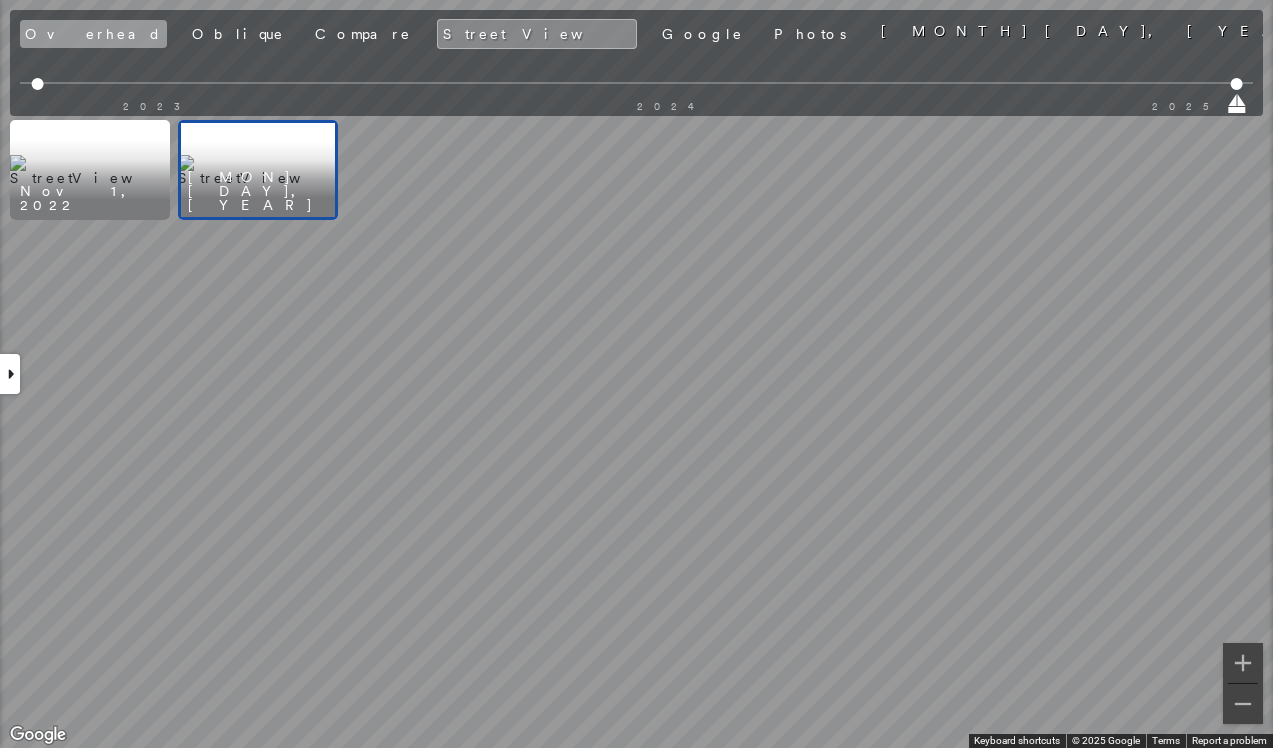 click on "Overhead" at bounding box center (93, 34) 